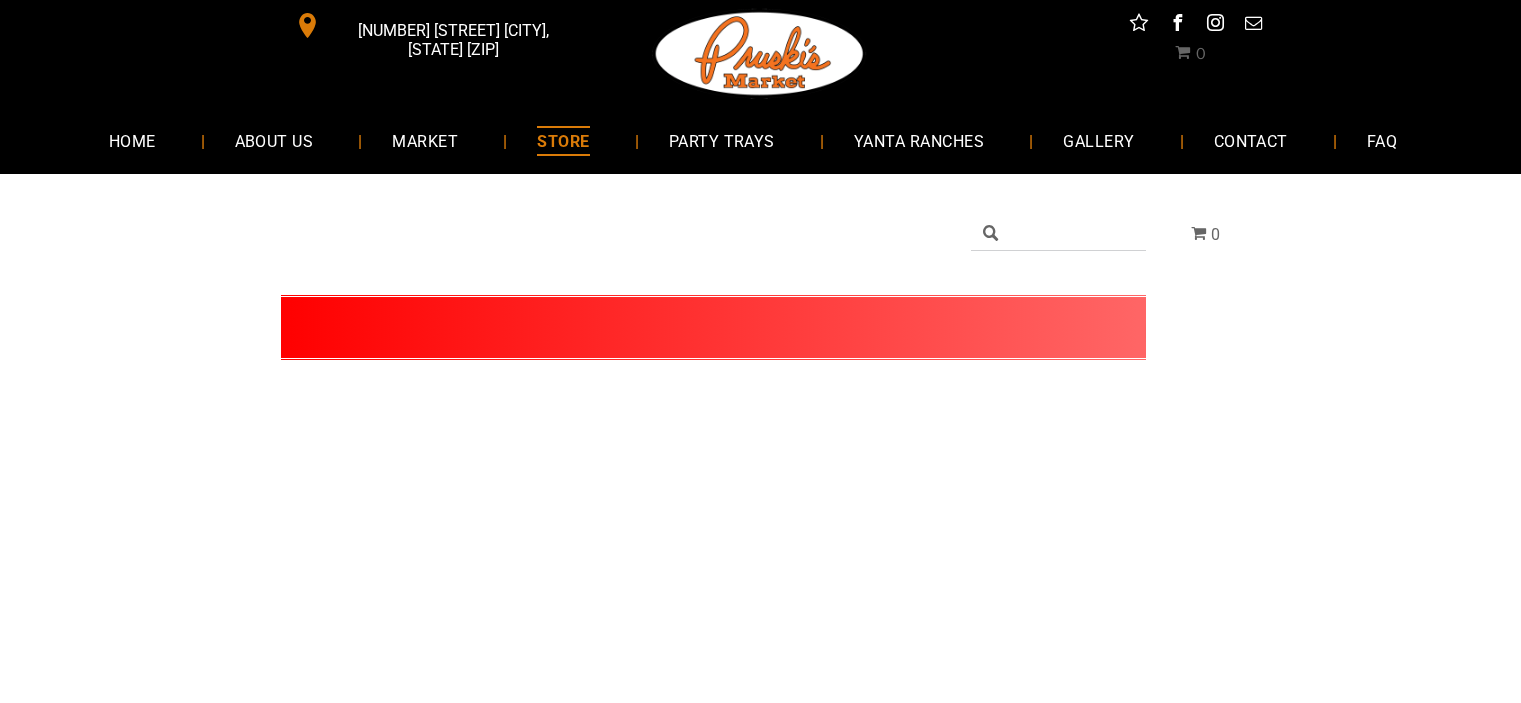 scroll, scrollTop: 0, scrollLeft: 0, axis: both 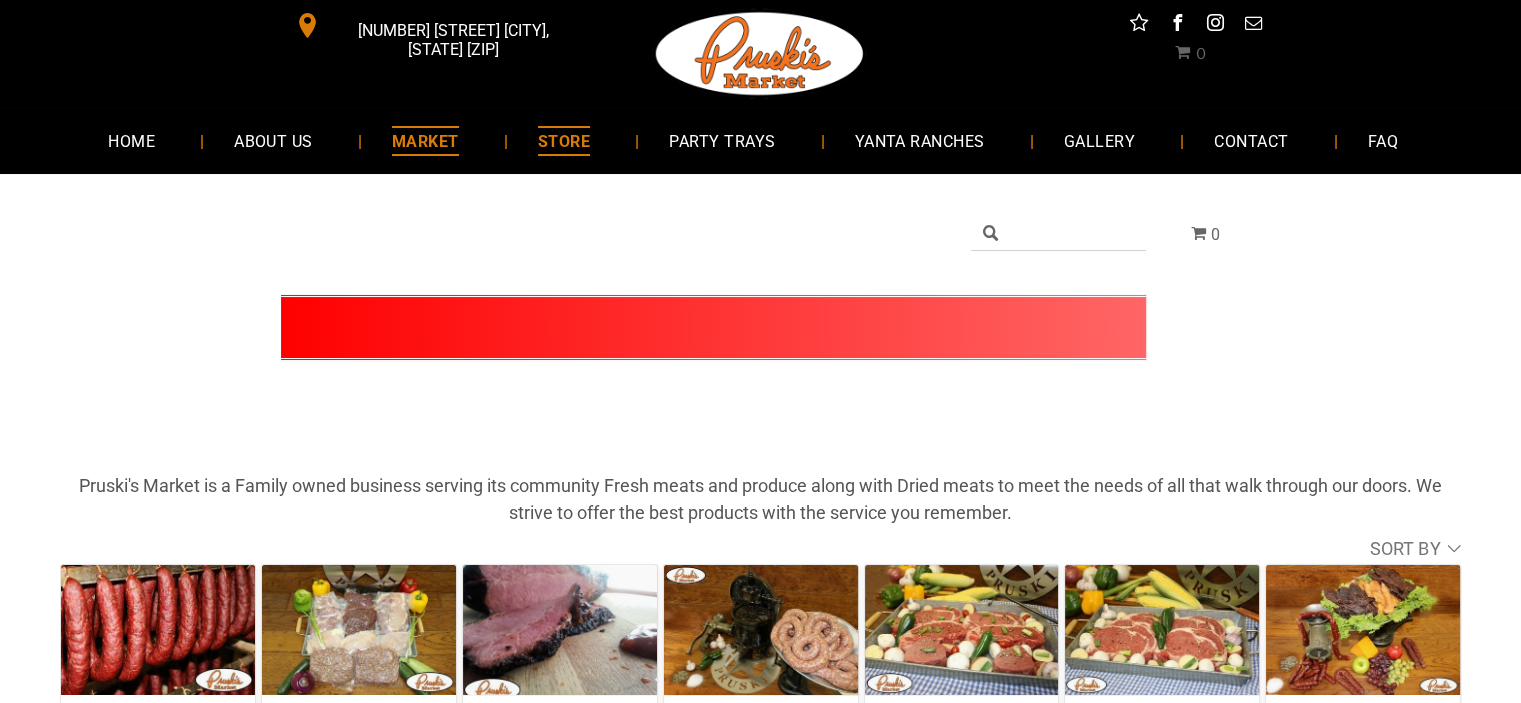 click on "MARKET" at bounding box center (425, 140) 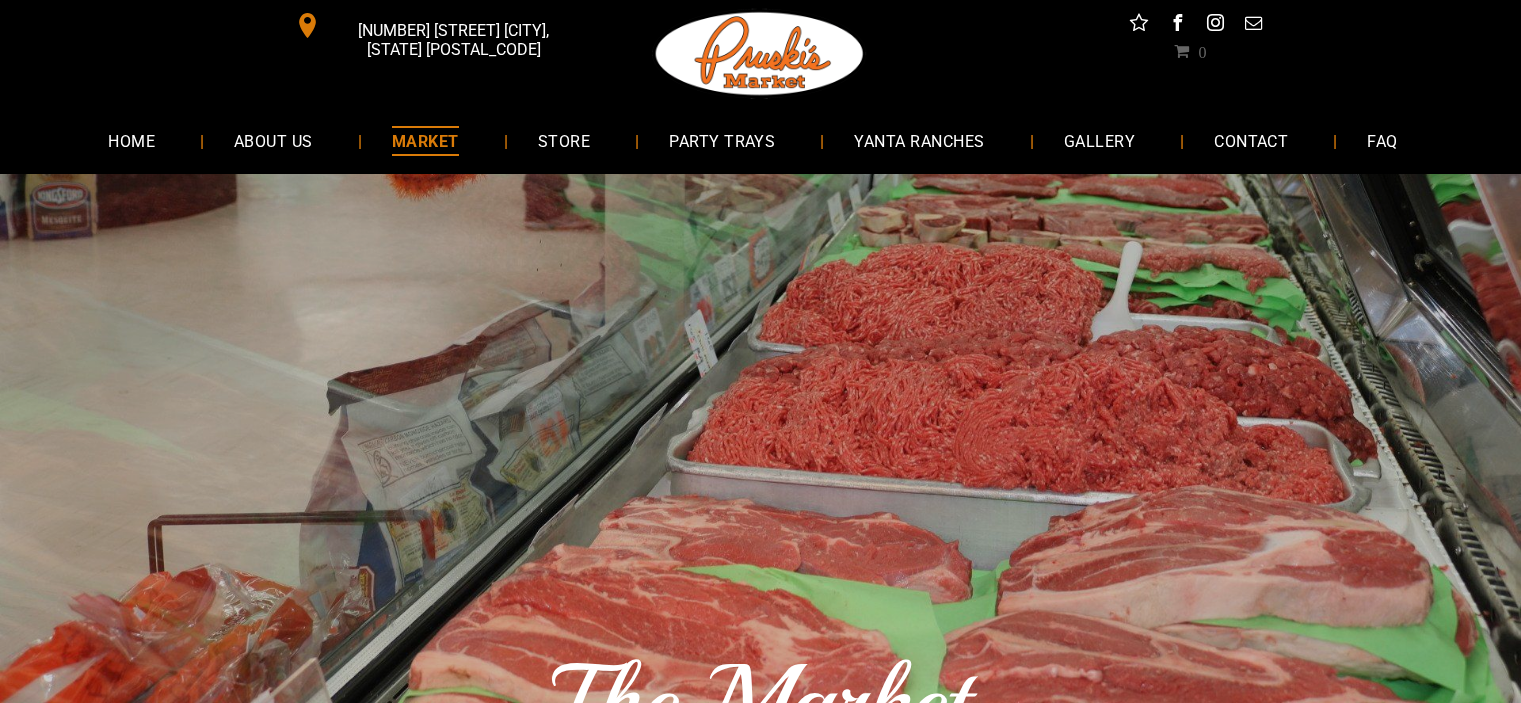 scroll, scrollTop: 0, scrollLeft: 0, axis: both 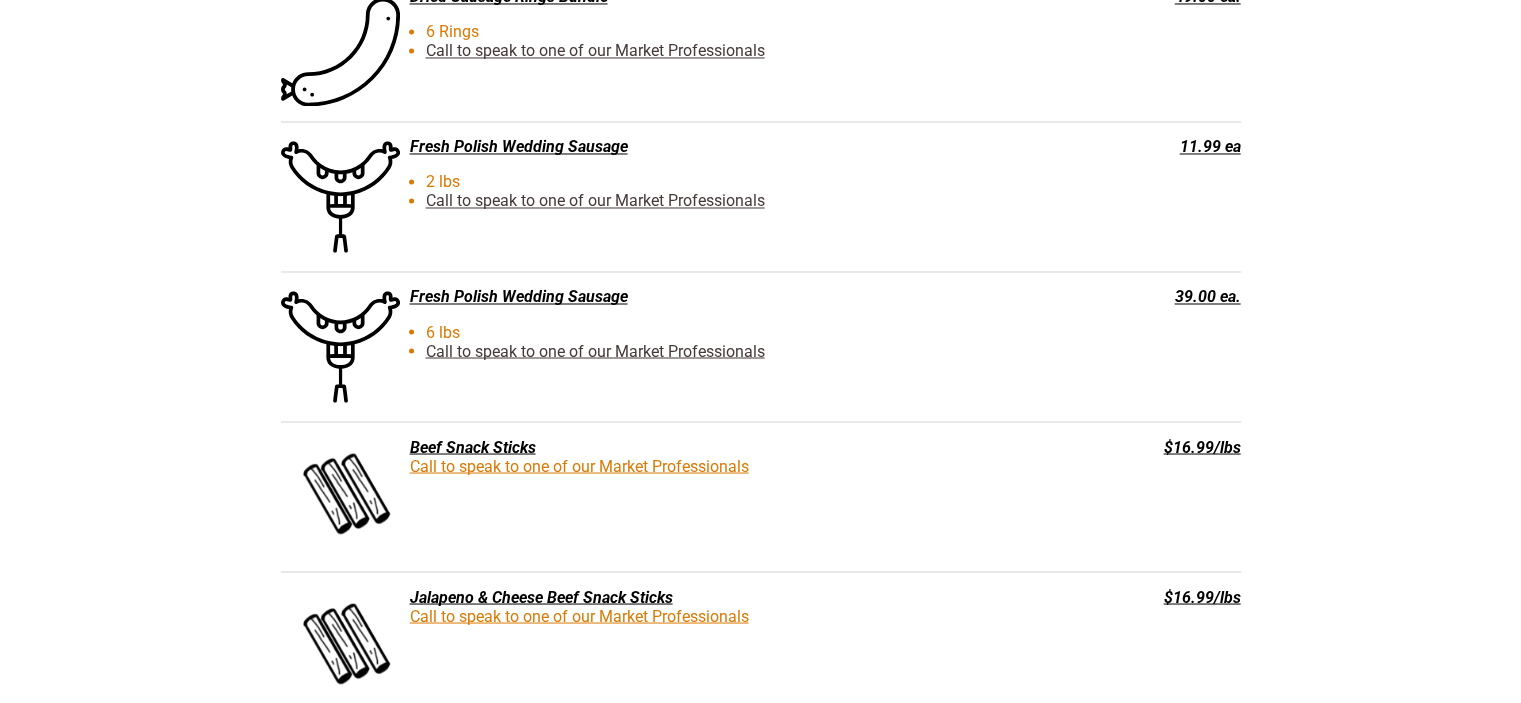 click on "Fresh Polish Wedding Sausage" at bounding box center [660, 296] 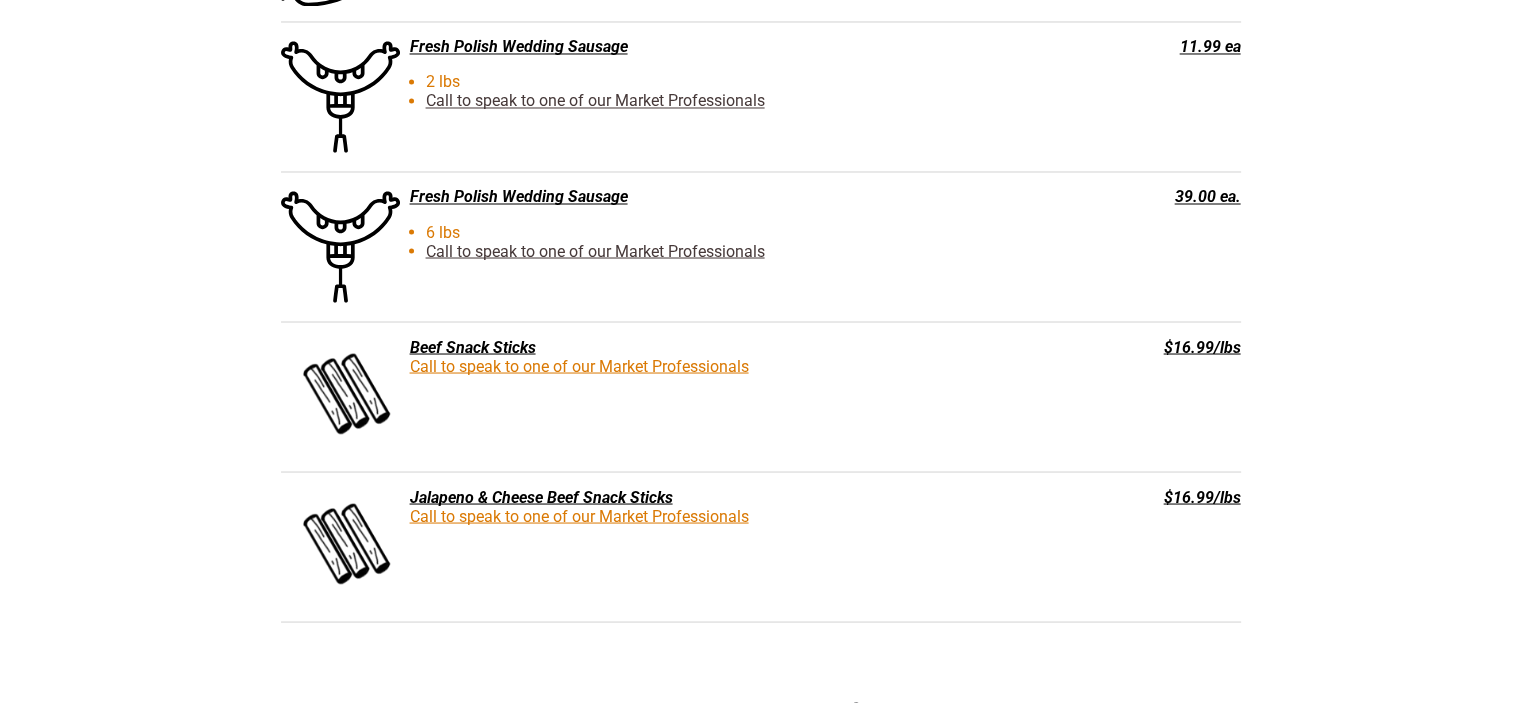 scroll, scrollTop: 3300, scrollLeft: 0, axis: vertical 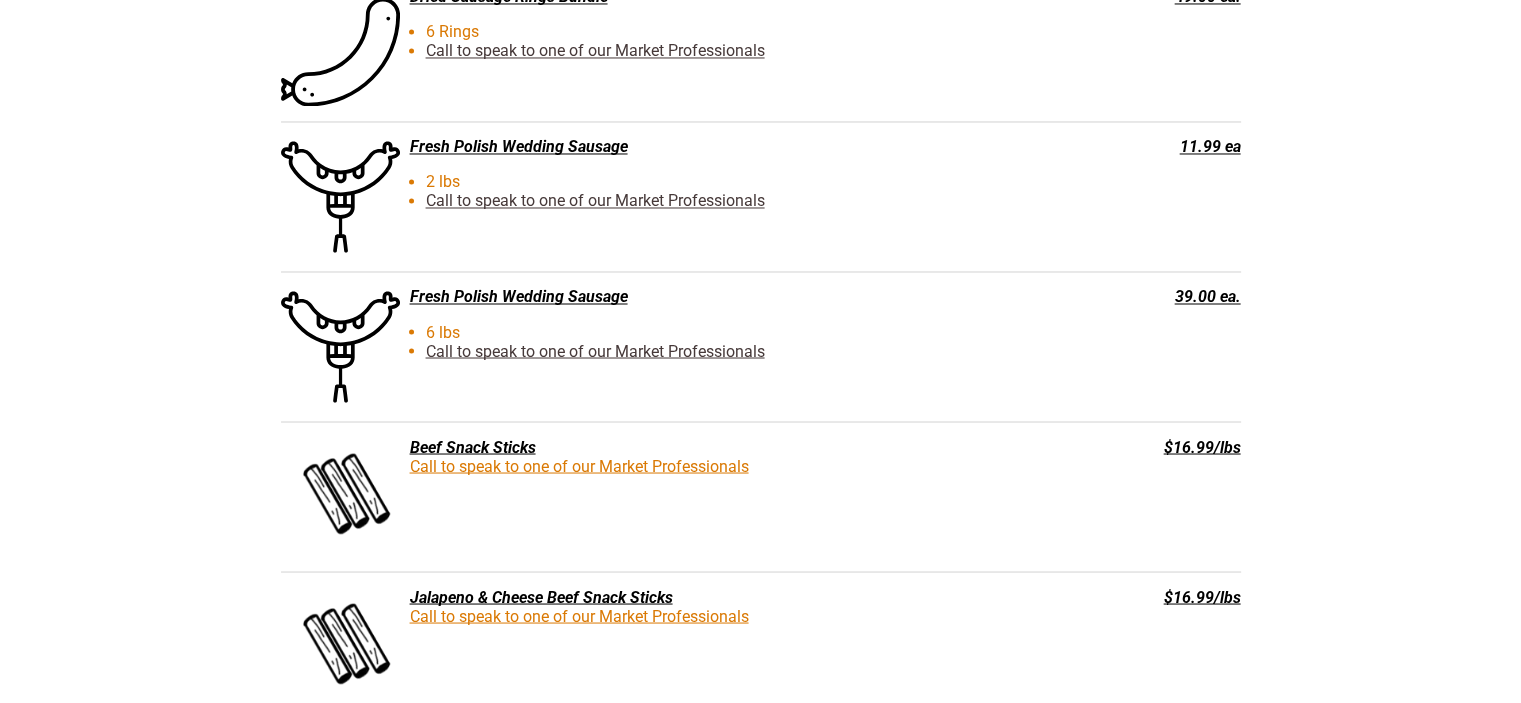 click on "Call to speak to one of our Market Professionals" at bounding box center [595, 350] 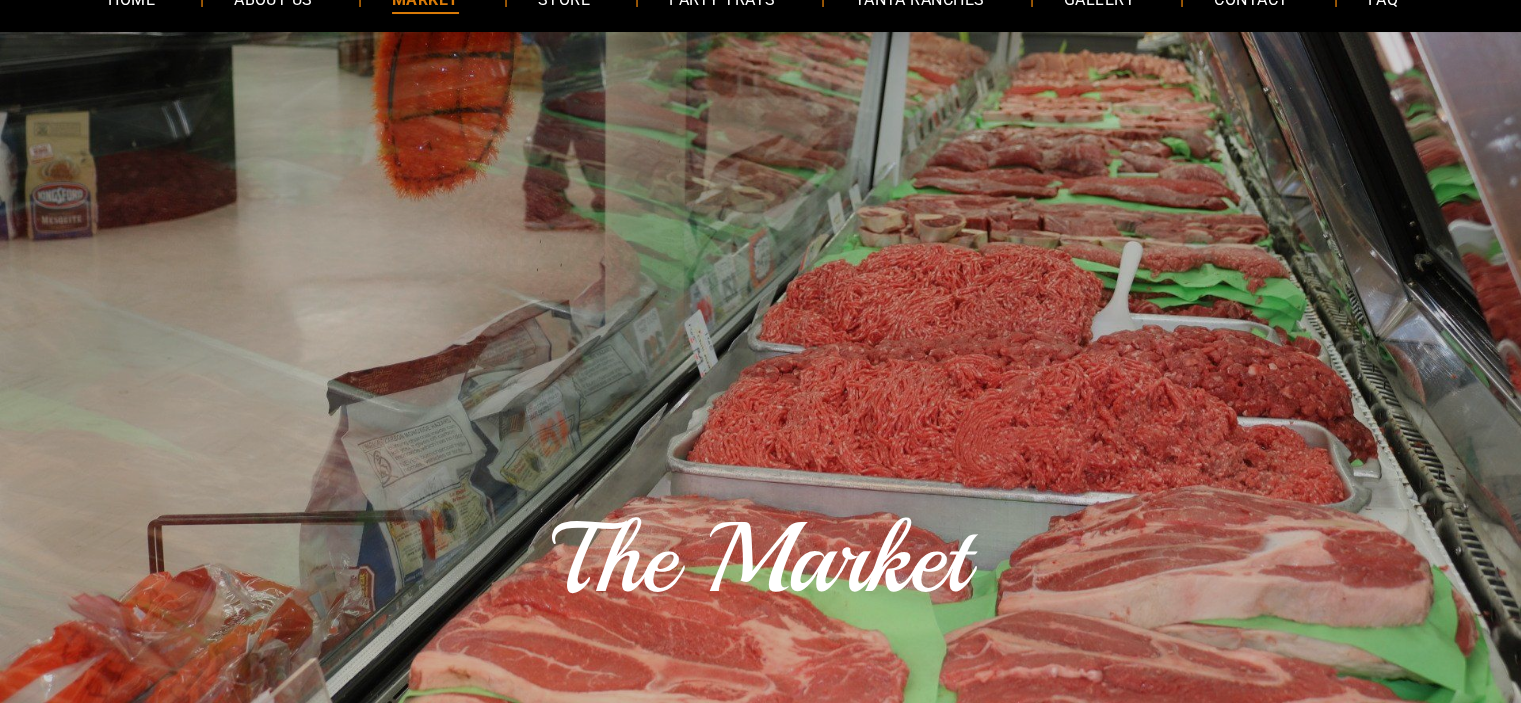 scroll, scrollTop: 0, scrollLeft: 0, axis: both 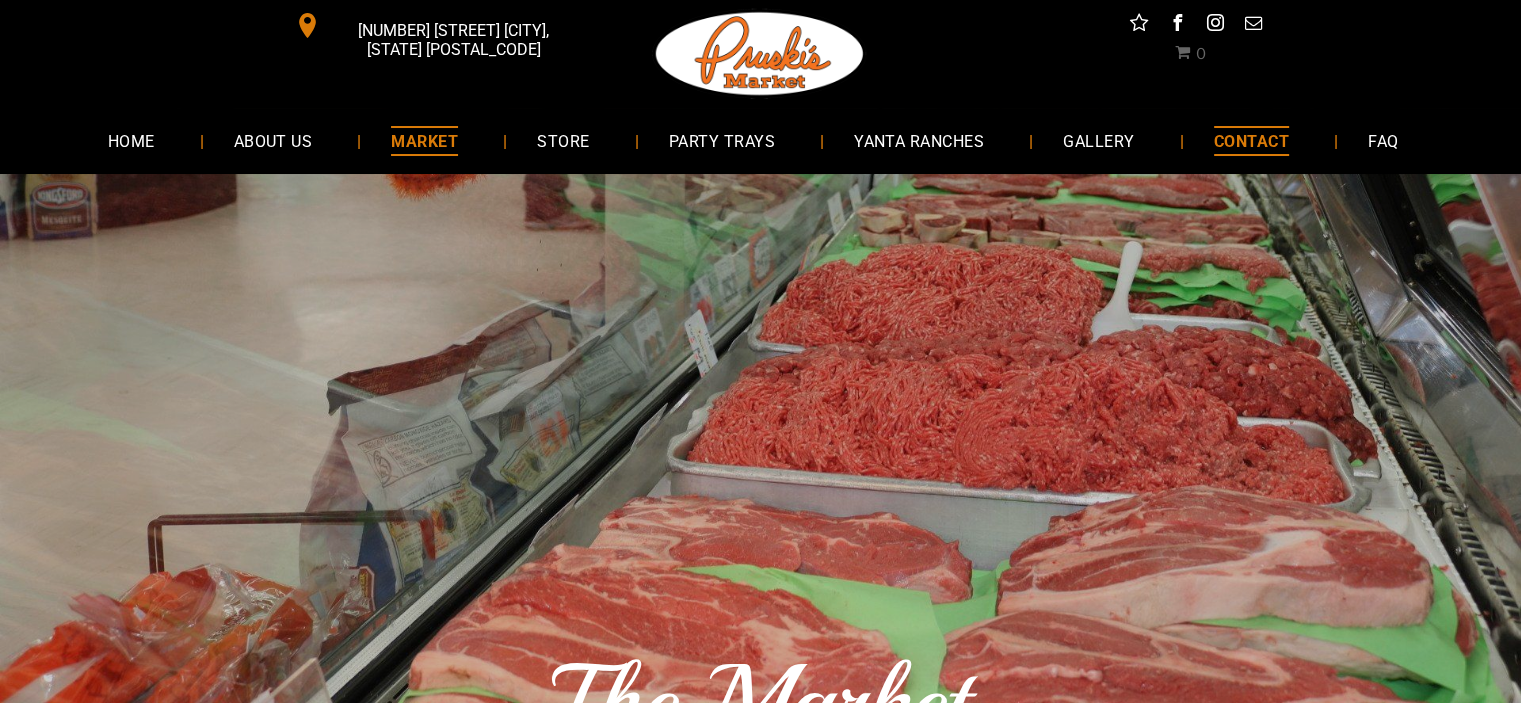 click on "CONTACT" at bounding box center [1251, 140] 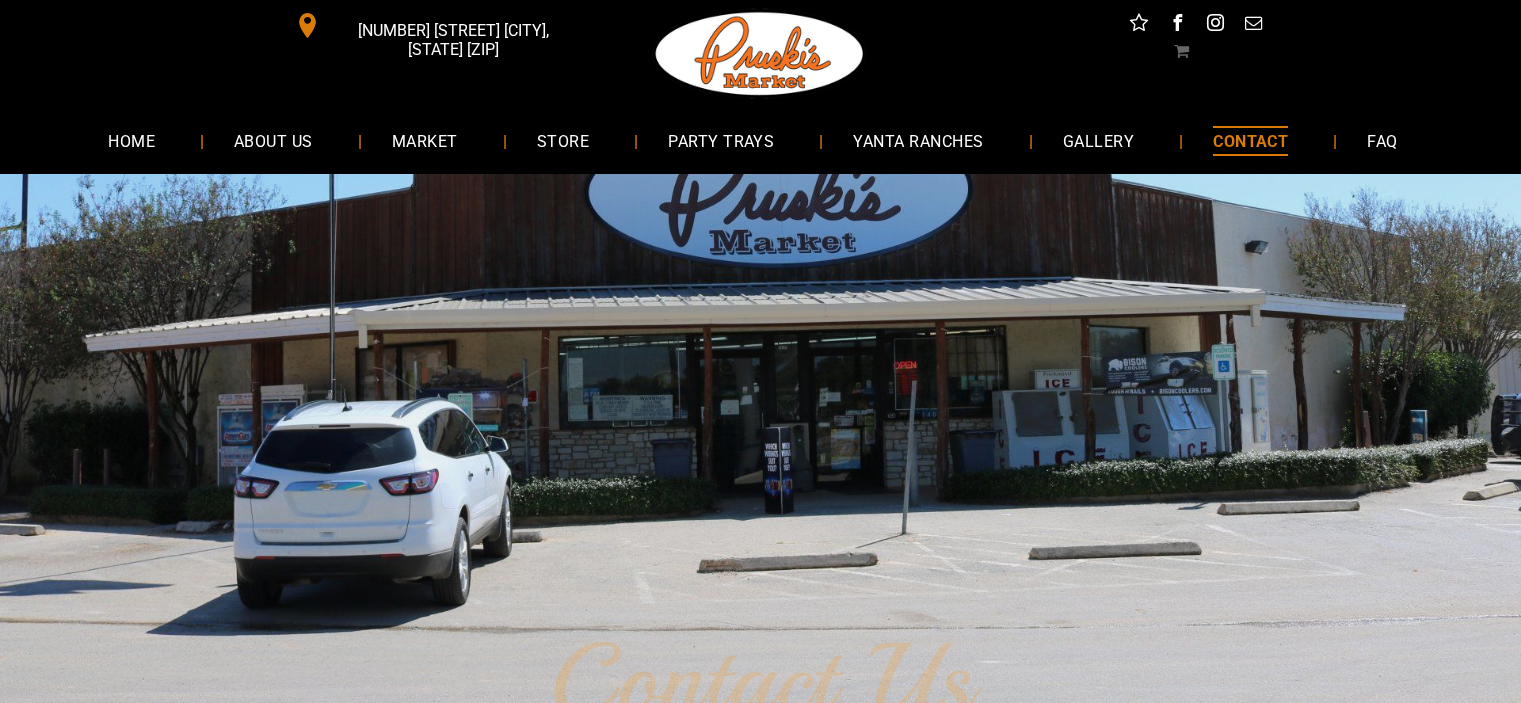 scroll, scrollTop: 0, scrollLeft: 0, axis: both 